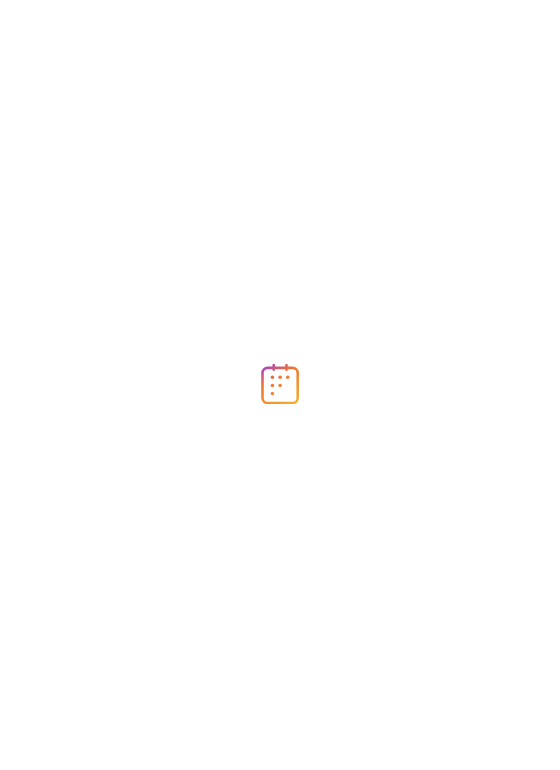 scroll, scrollTop: 0, scrollLeft: 0, axis: both 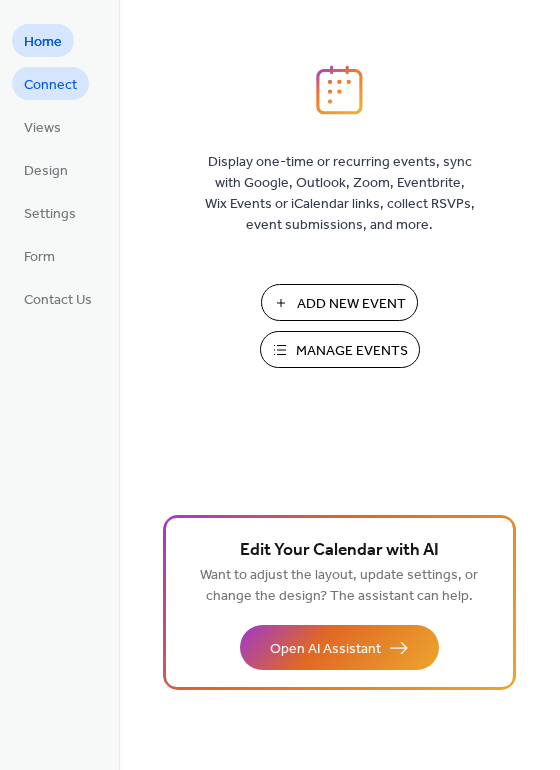 click on "Connect" at bounding box center (50, 85) 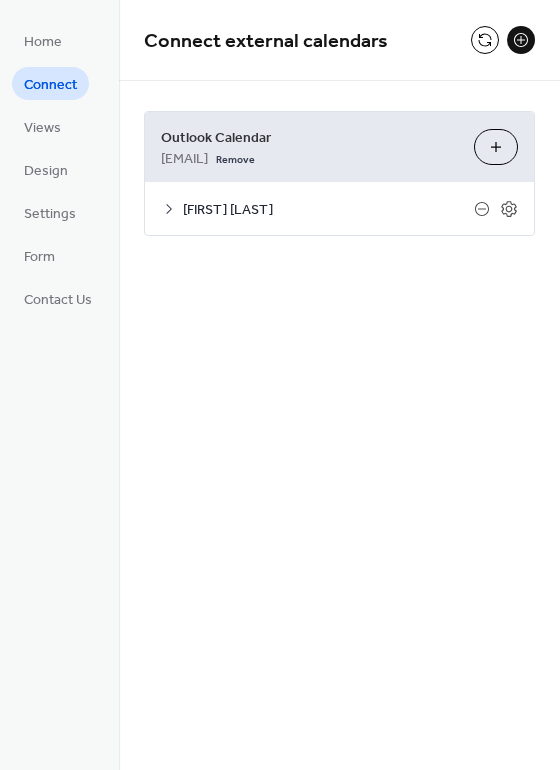 click 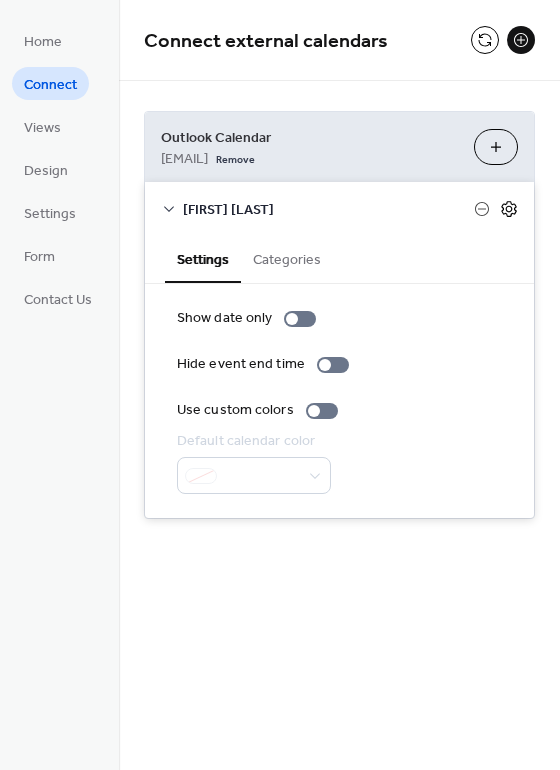 click 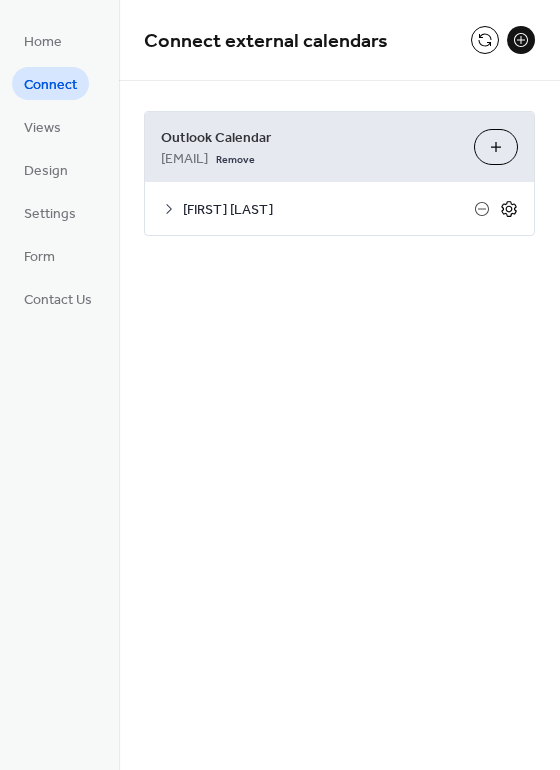 click 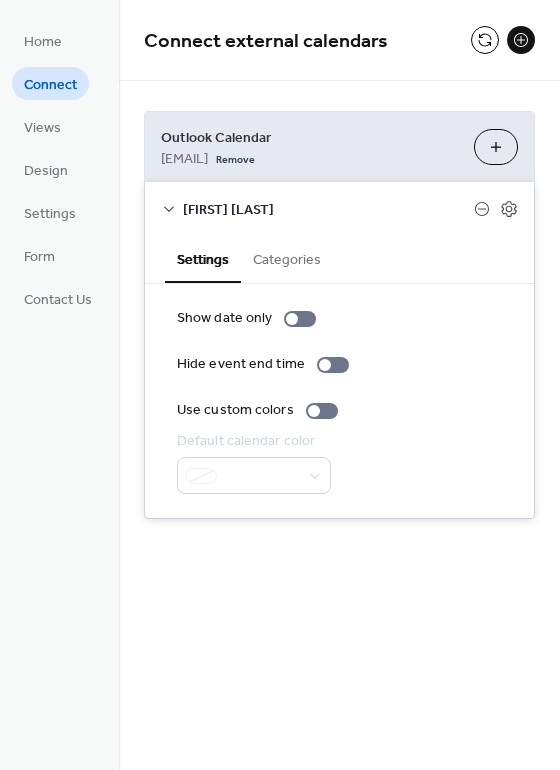 click on "Categories" at bounding box center [287, 258] 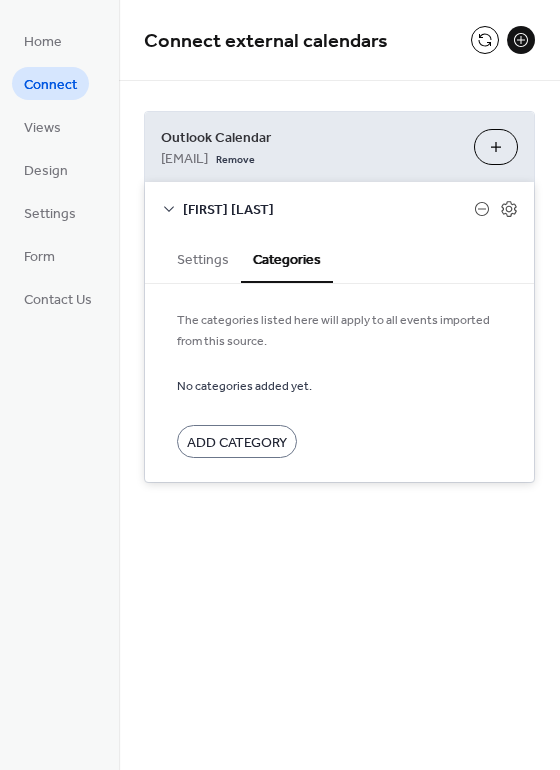 click on "Settings" at bounding box center [203, 258] 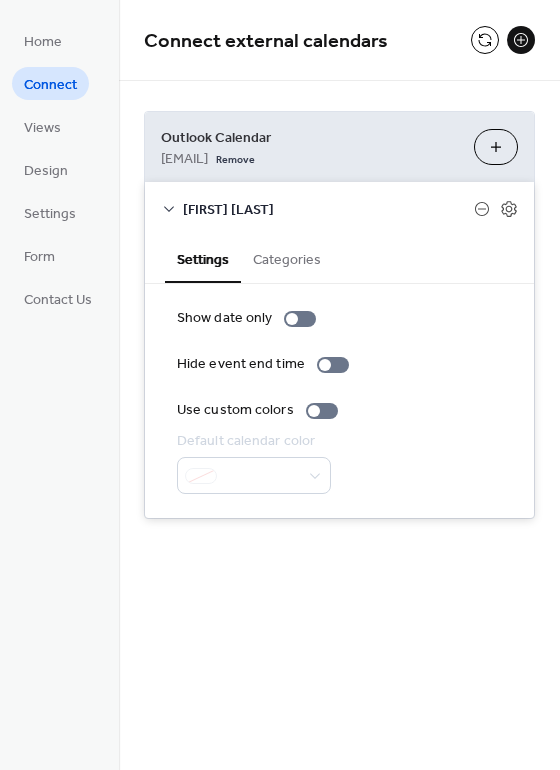 click on "Choose Calendars" at bounding box center [496, 147] 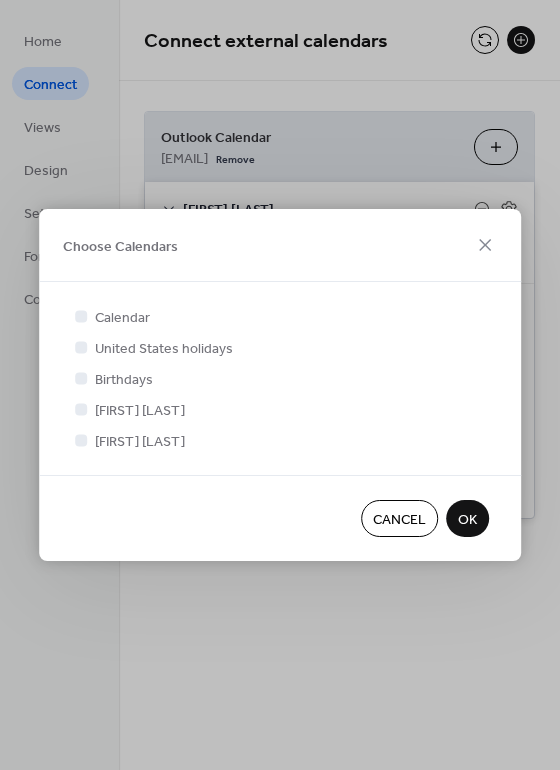 click on "Cancel" at bounding box center (399, 520) 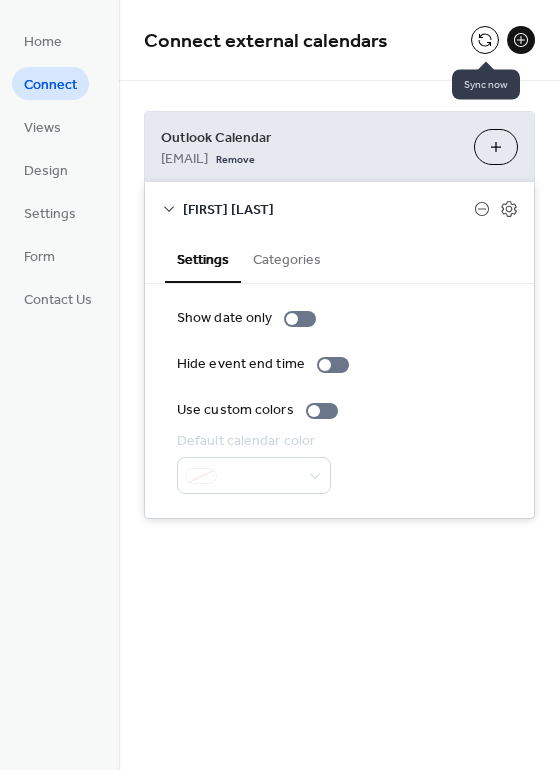 click at bounding box center (485, 40) 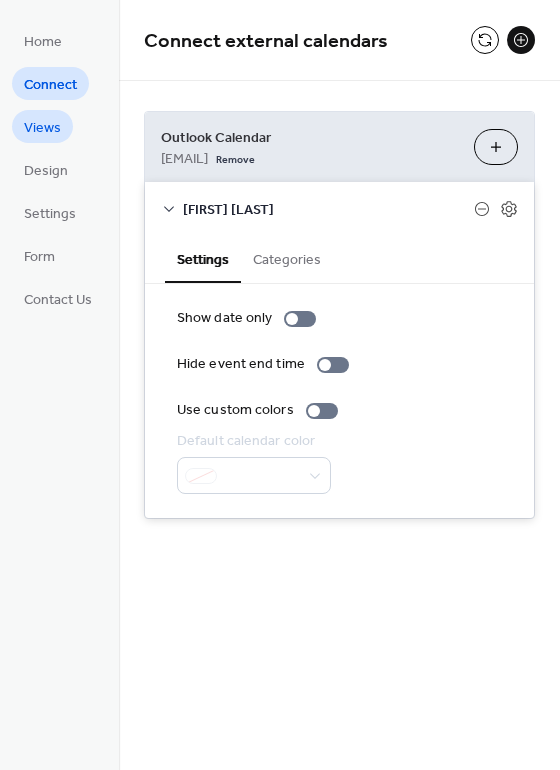 click on "Views" at bounding box center (42, 128) 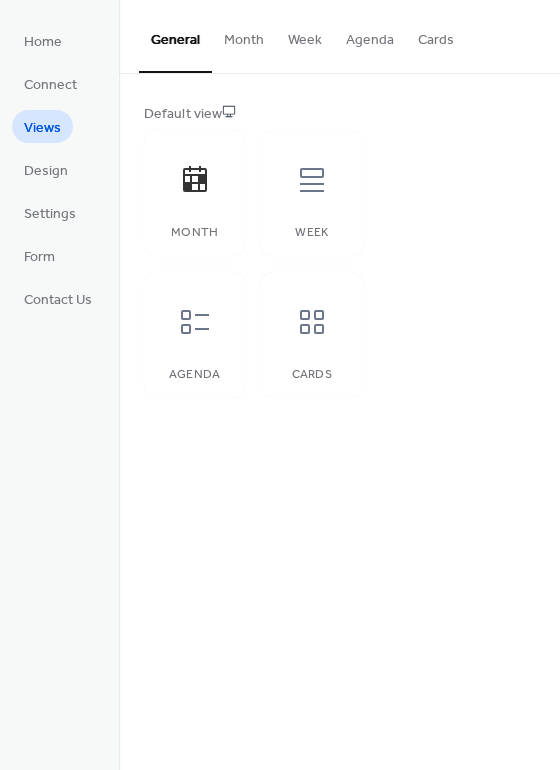 click on "Agenda" at bounding box center [370, 35] 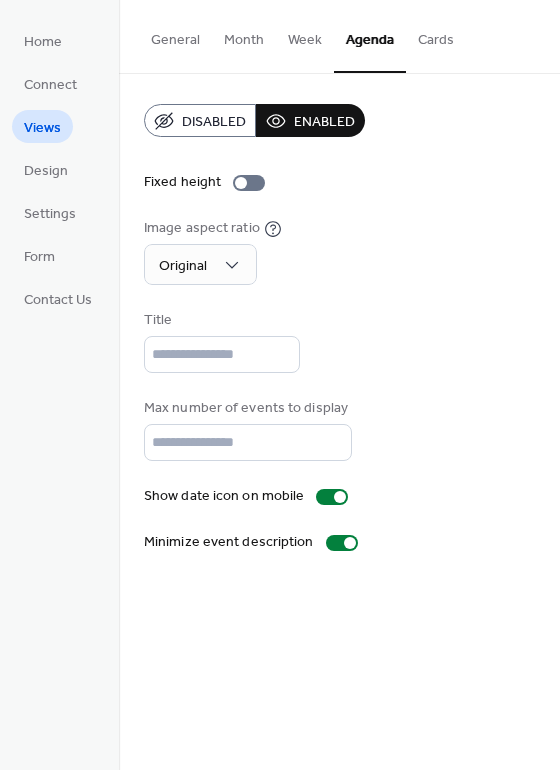 click on "General" at bounding box center [175, 35] 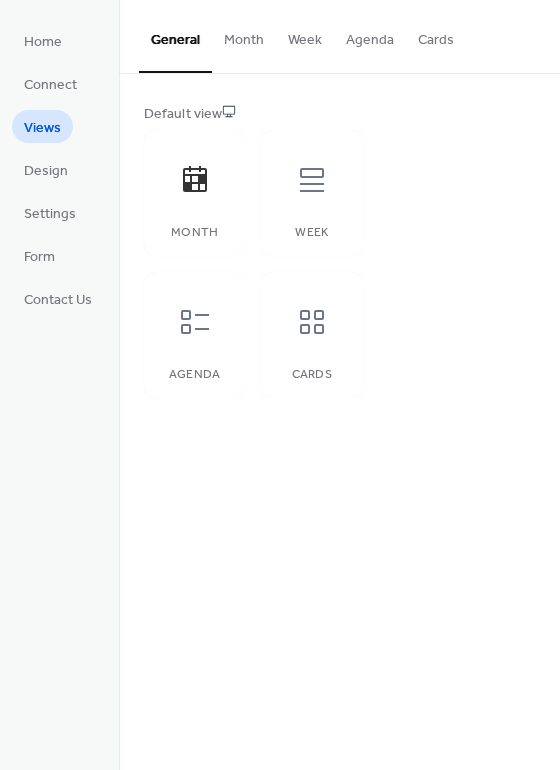 click on "Month" at bounding box center (244, 35) 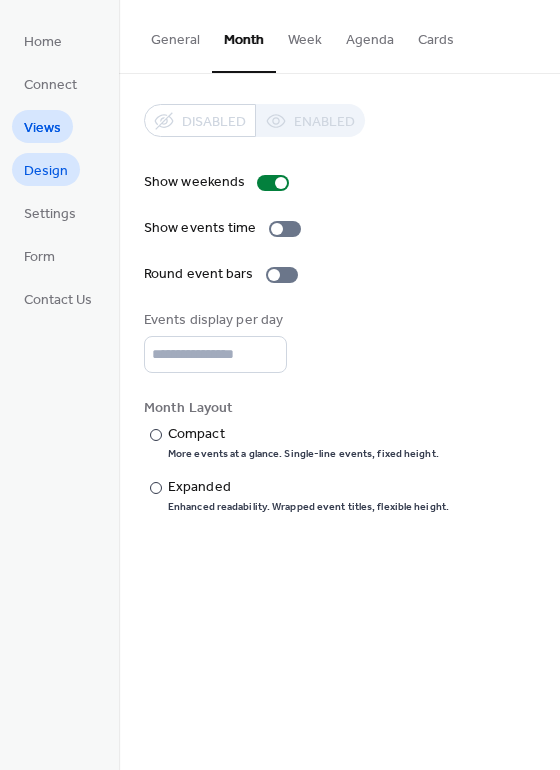 click on "Design" at bounding box center (46, 171) 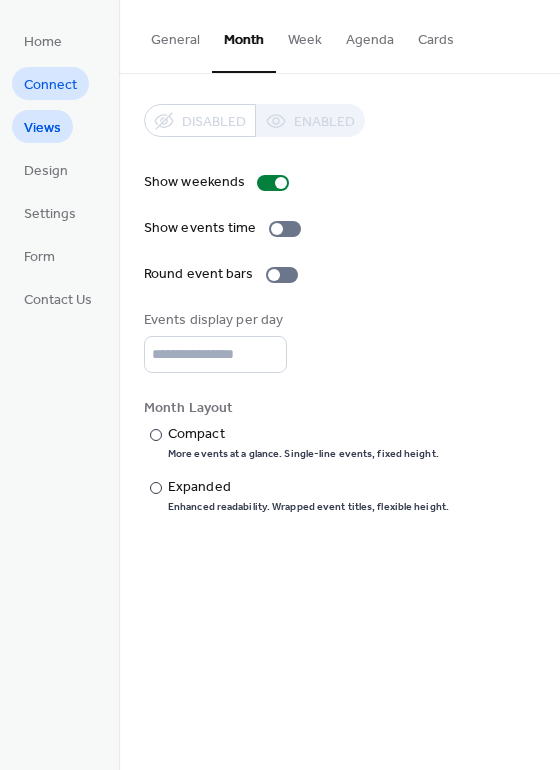 click on "Connect" at bounding box center (50, 85) 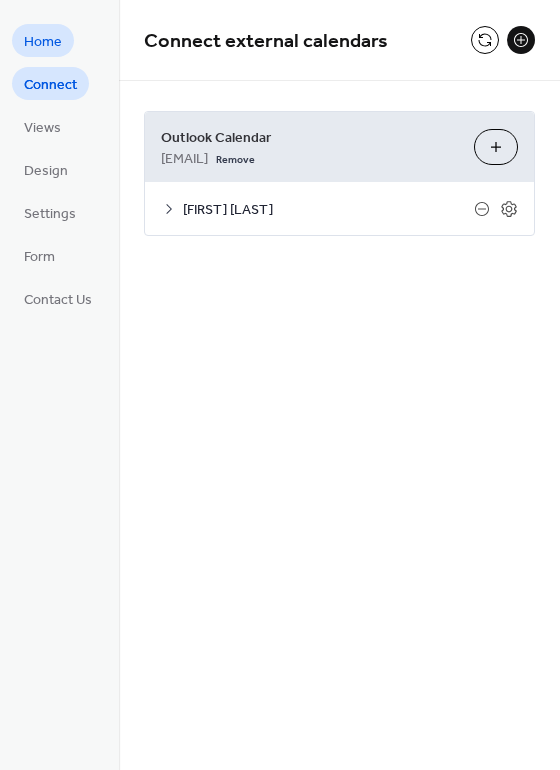 click on "Home" at bounding box center (43, 42) 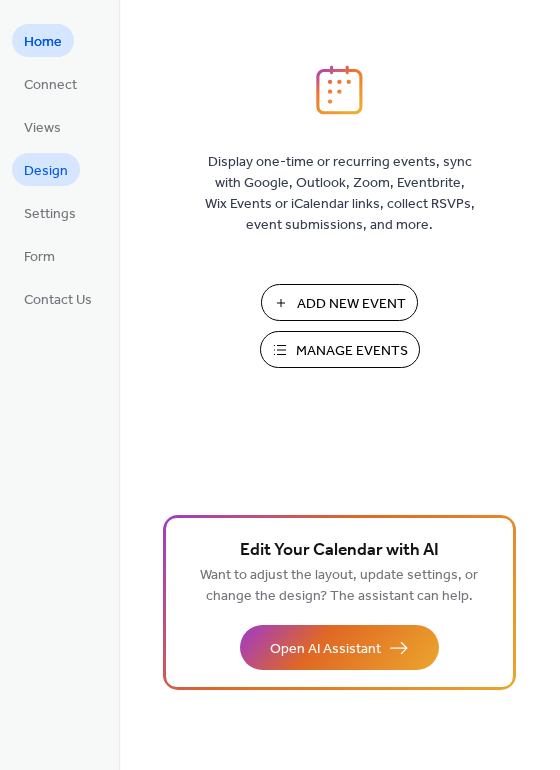 click on "Design" at bounding box center (46, 171) 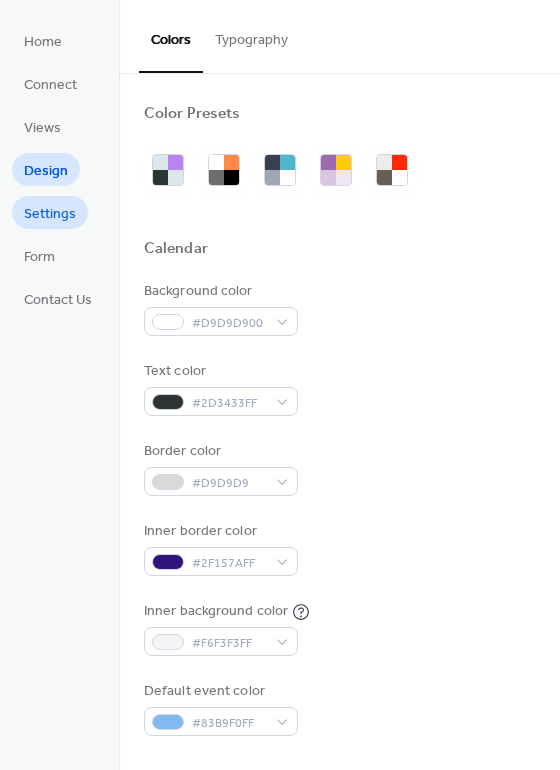 click on "Settings" at bounding box center (50, 214) 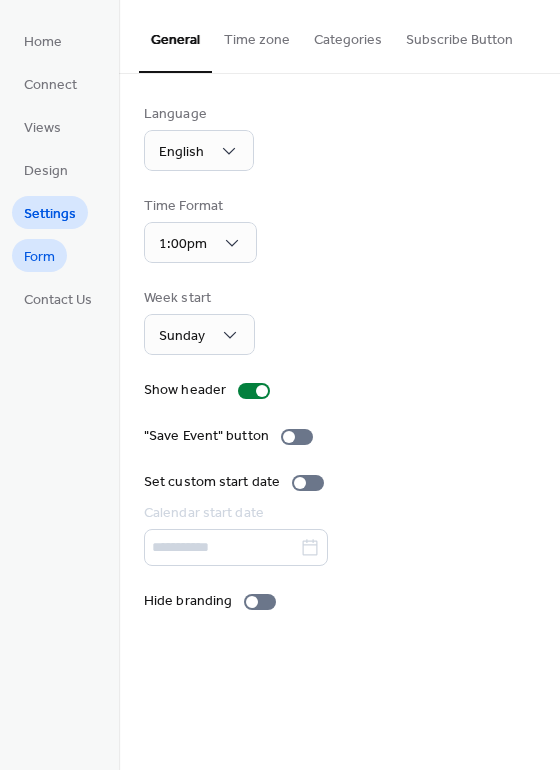 click on "Form" at bounding box center (39, 257) 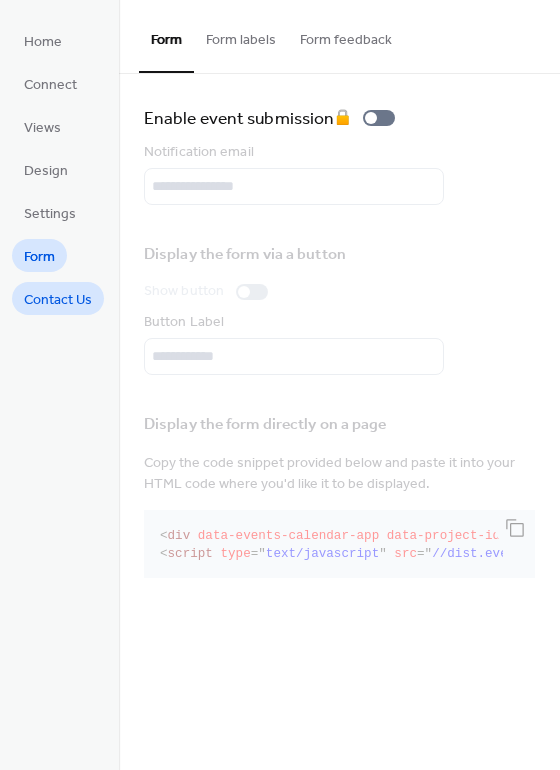 click on "Contact Us" at bounding box center [58, 300] 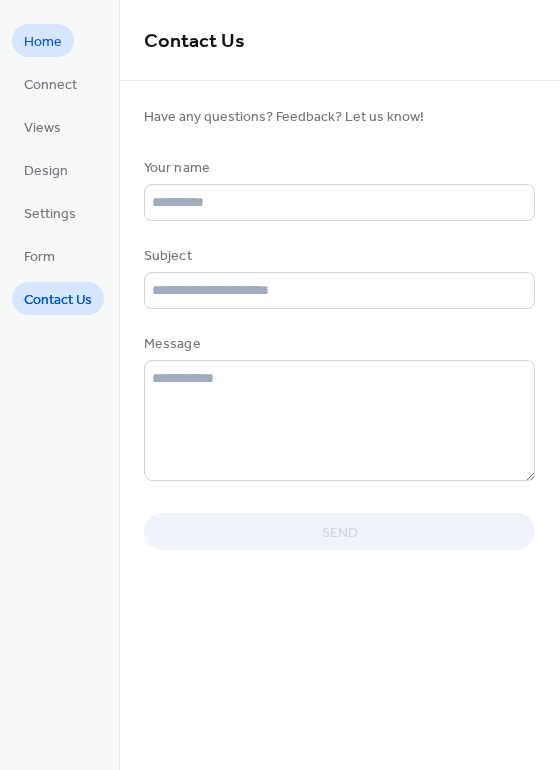click on "Home" at bounding box center [43, 42] 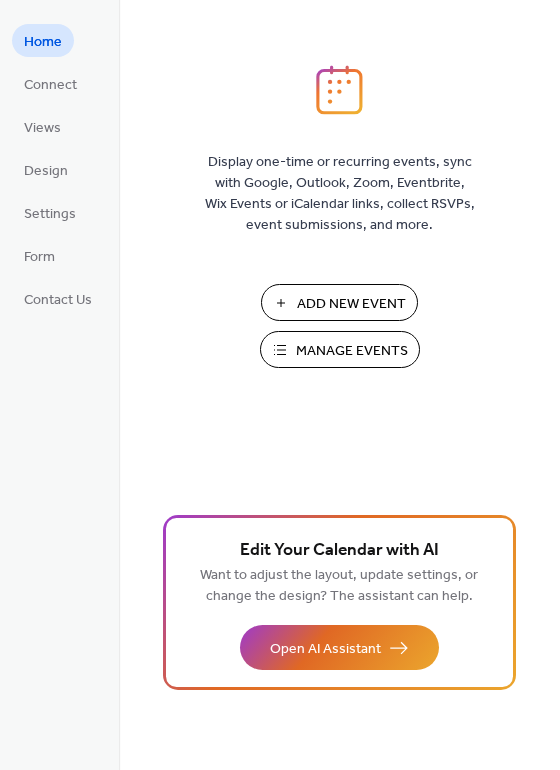 click on "Manage Events" at bounding box center (352, 351) 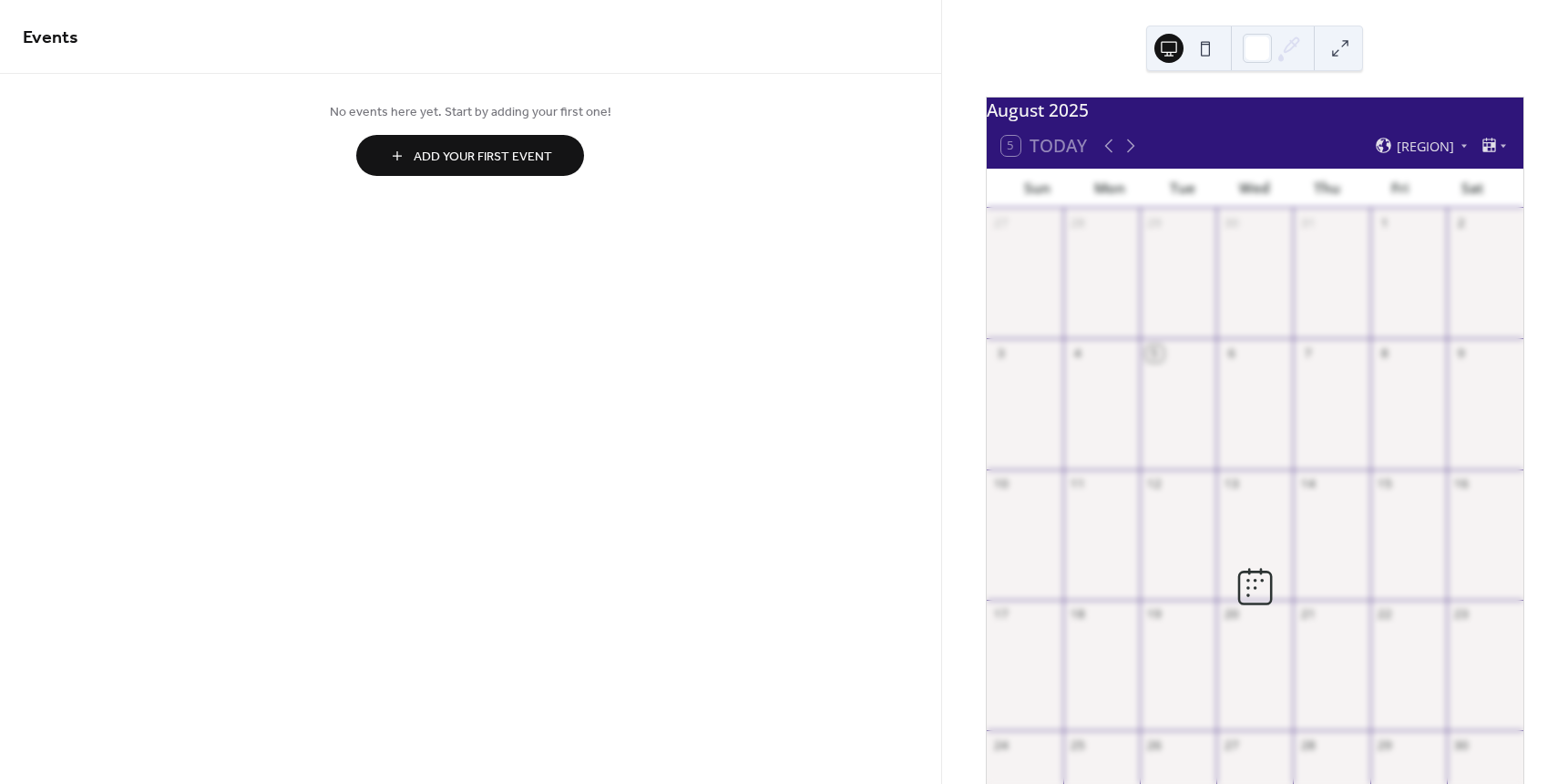 scroll, scrollTop: 0, scrollLeft: 0, axis: both 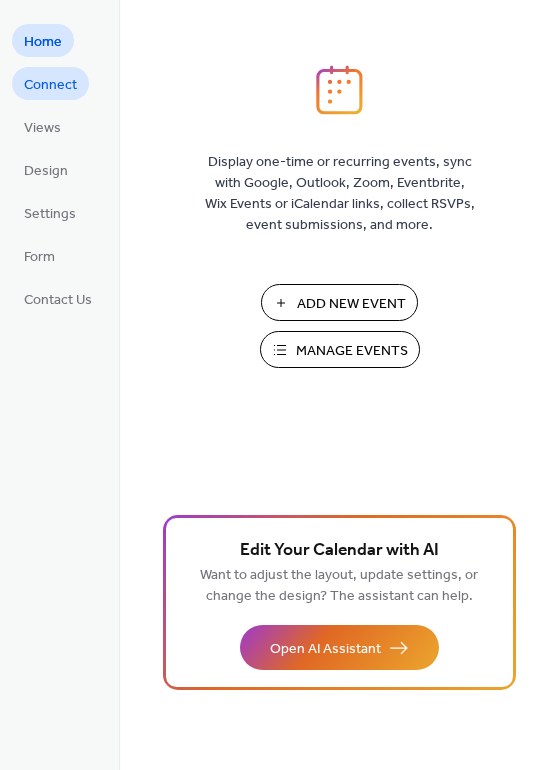 click on "Connect" at bounding box center [50, 85] 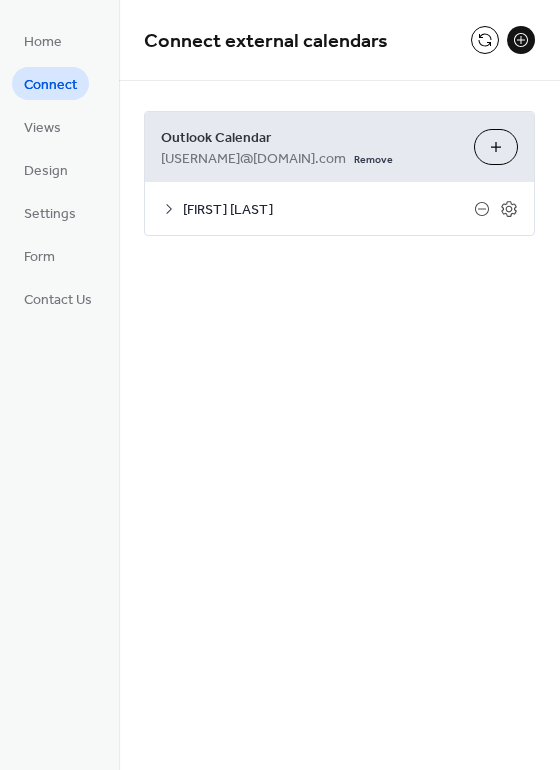 click 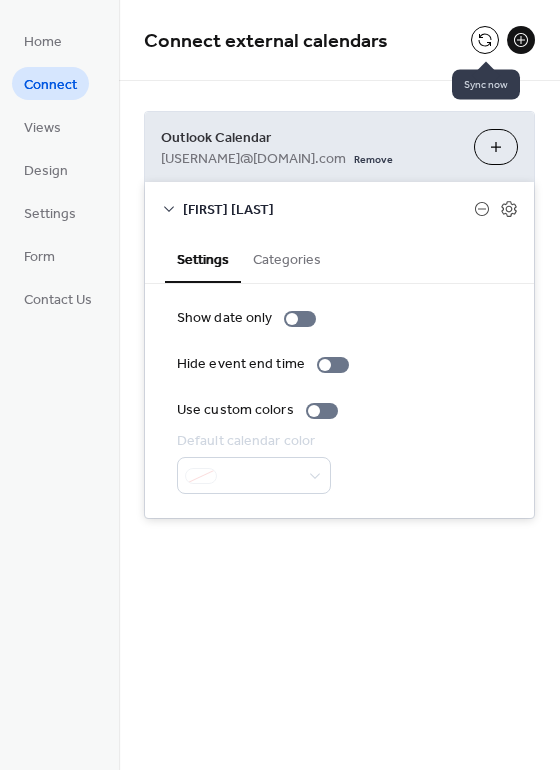 click at bounding box center (485, 40) 